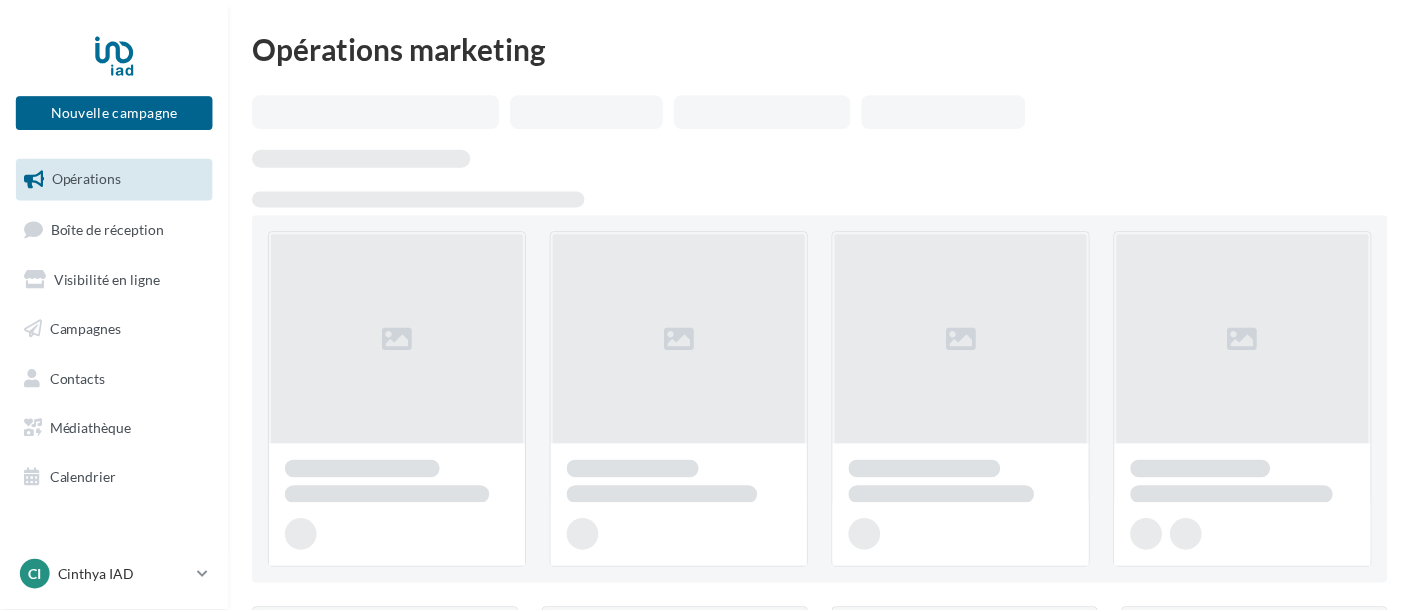 scroll, scrollTop: 0, scrollLeft: 0, axis: both 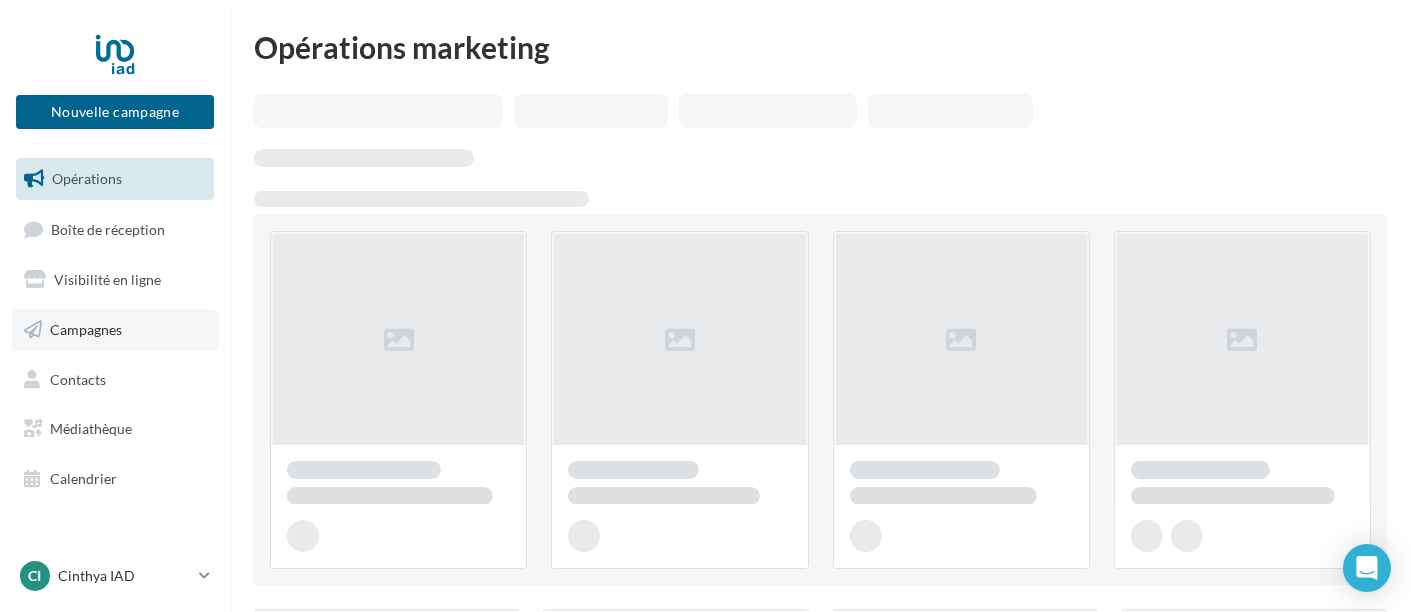 click on "Campagnes" at bounding box center (115, 330) 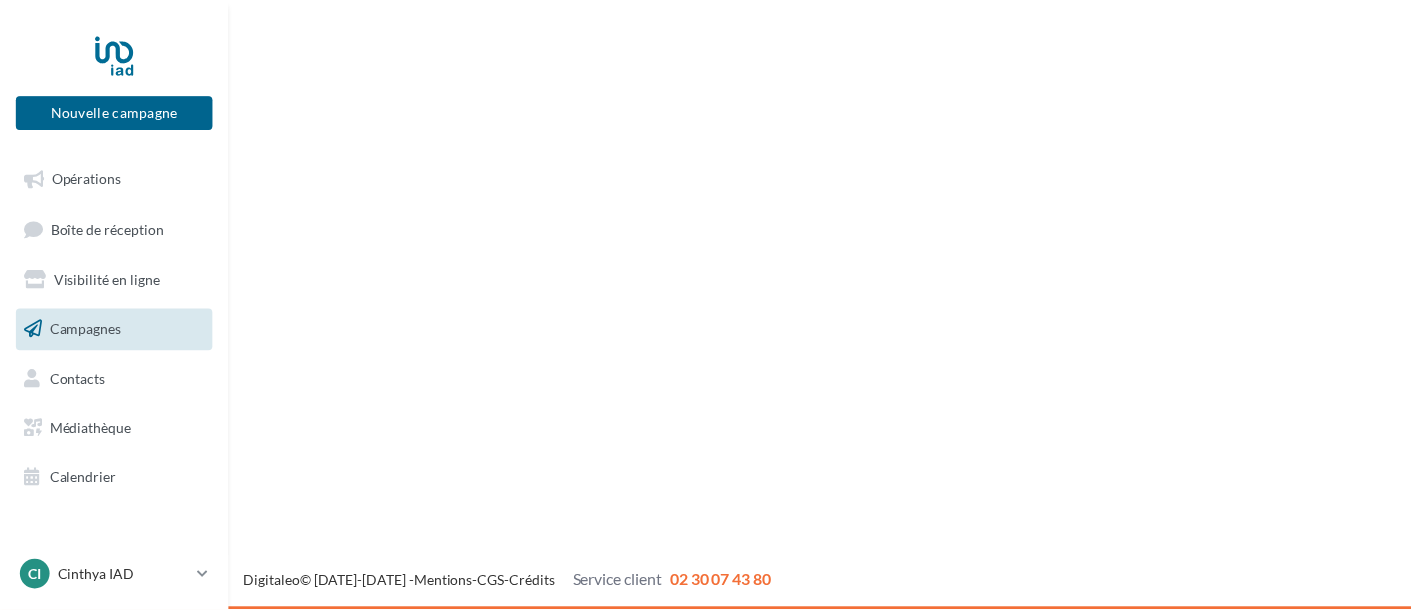 scroll, scrollTop: 0, scrollLeft: 0, axis: both 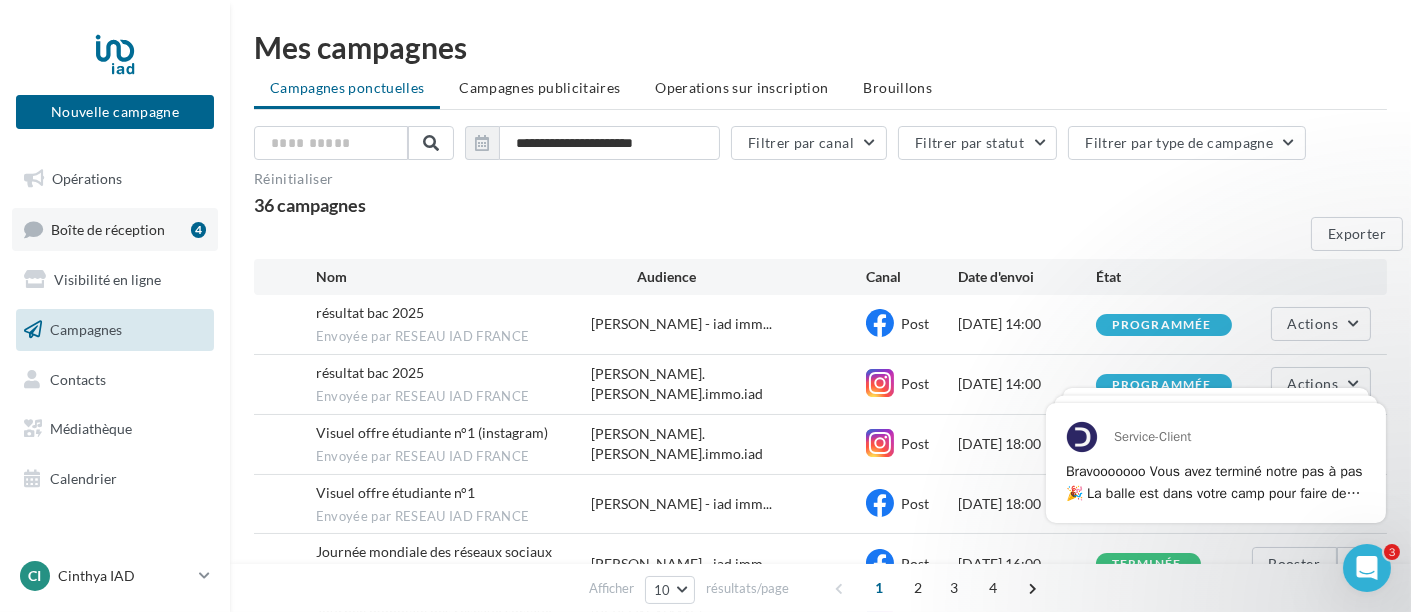 click on "Boîte de réception" at bounding box center (108, 228) 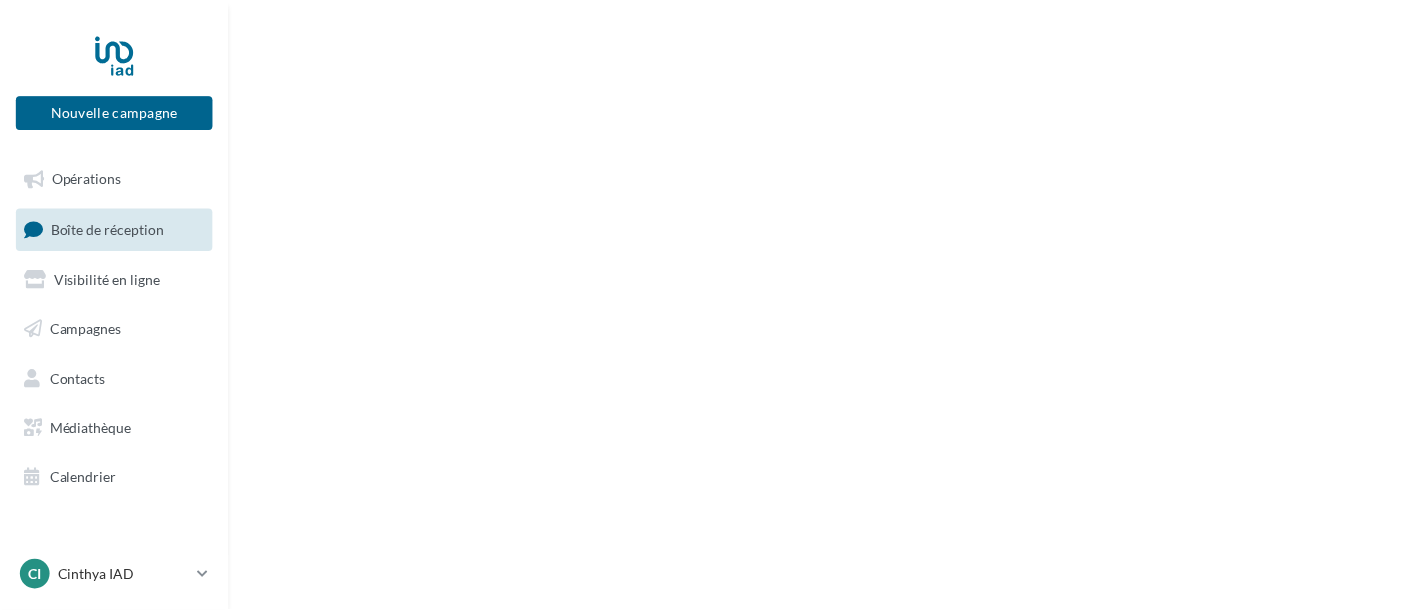 scroll, scrollTop: 0, scrollLeft: 0, axis: both 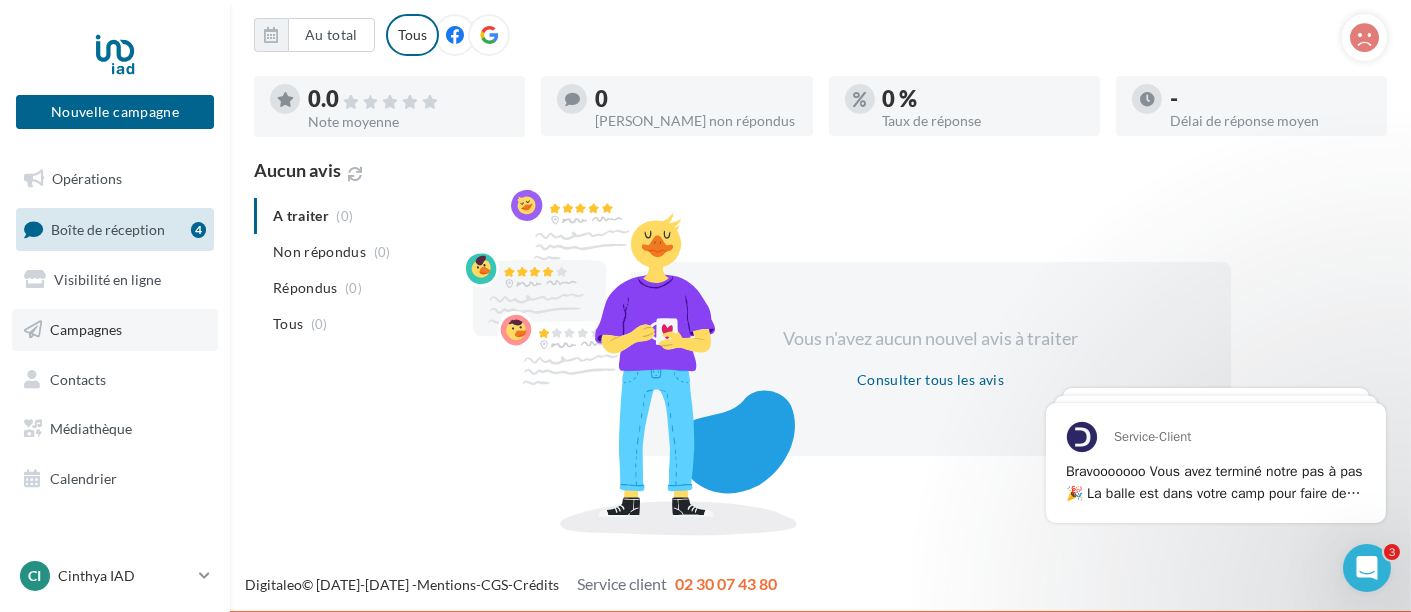 click on "Campagnes" at bounding box center [86, 329] 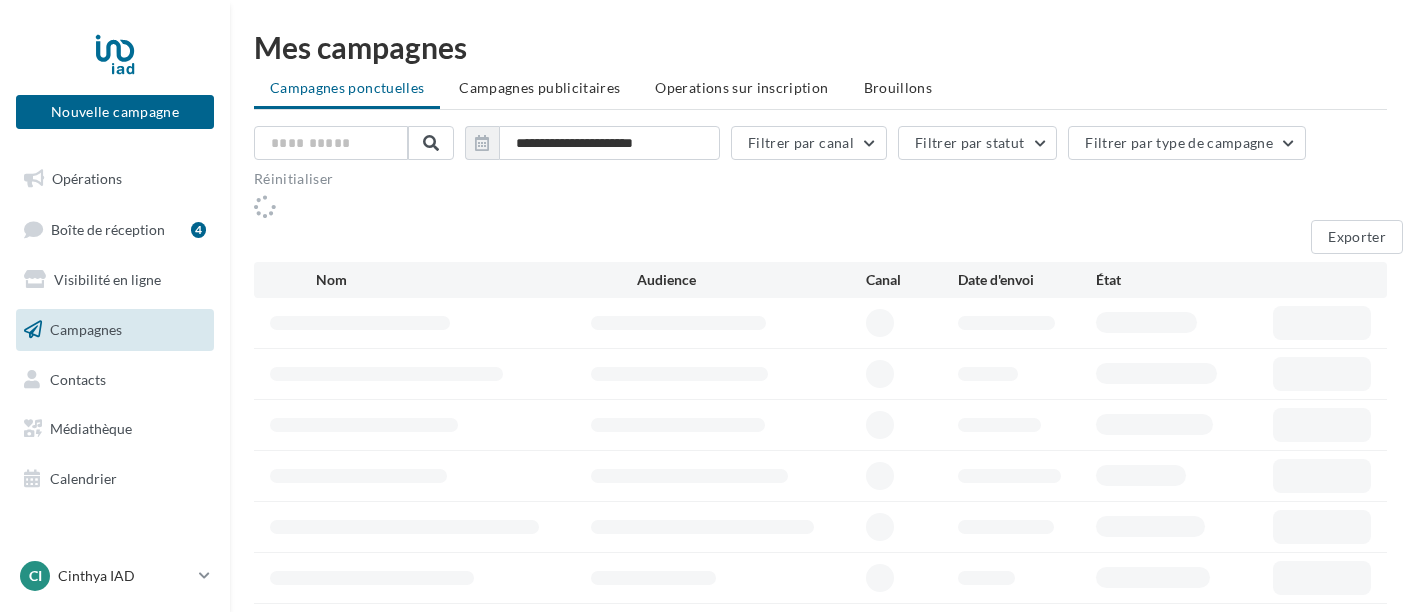 scroll, scrollTop: 0, scrollLeft: 0, axis: both 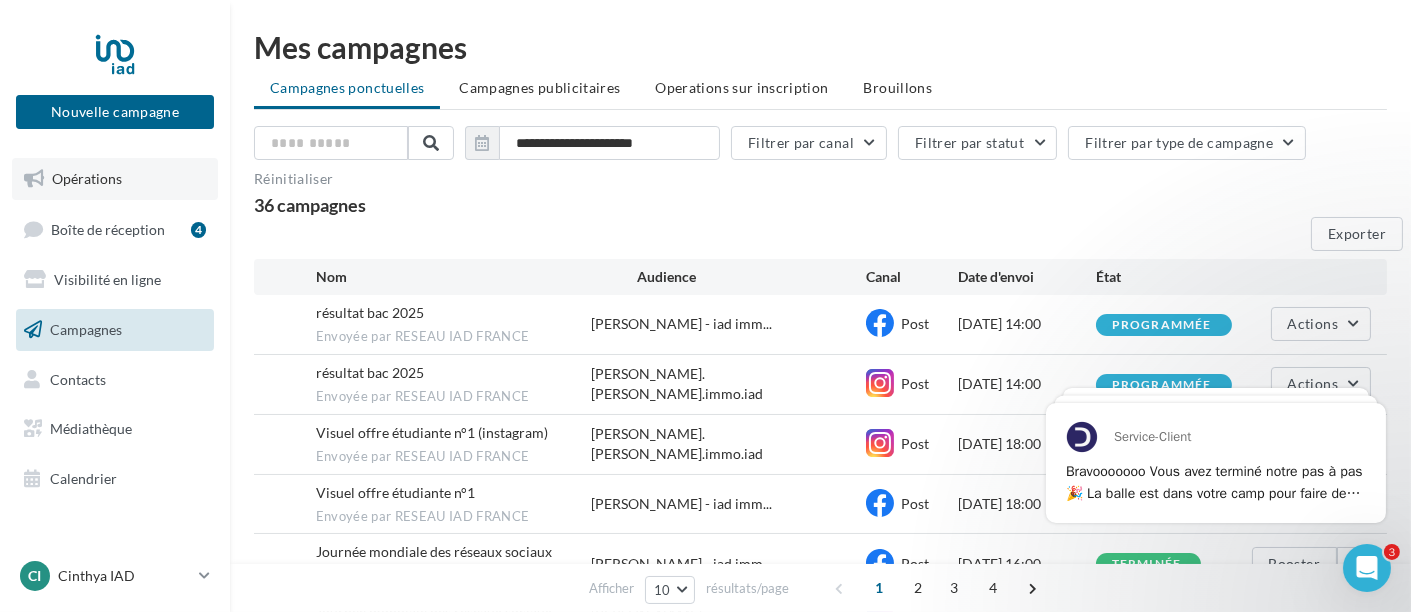 click on "Opérations" at bounding box center [87, 178] 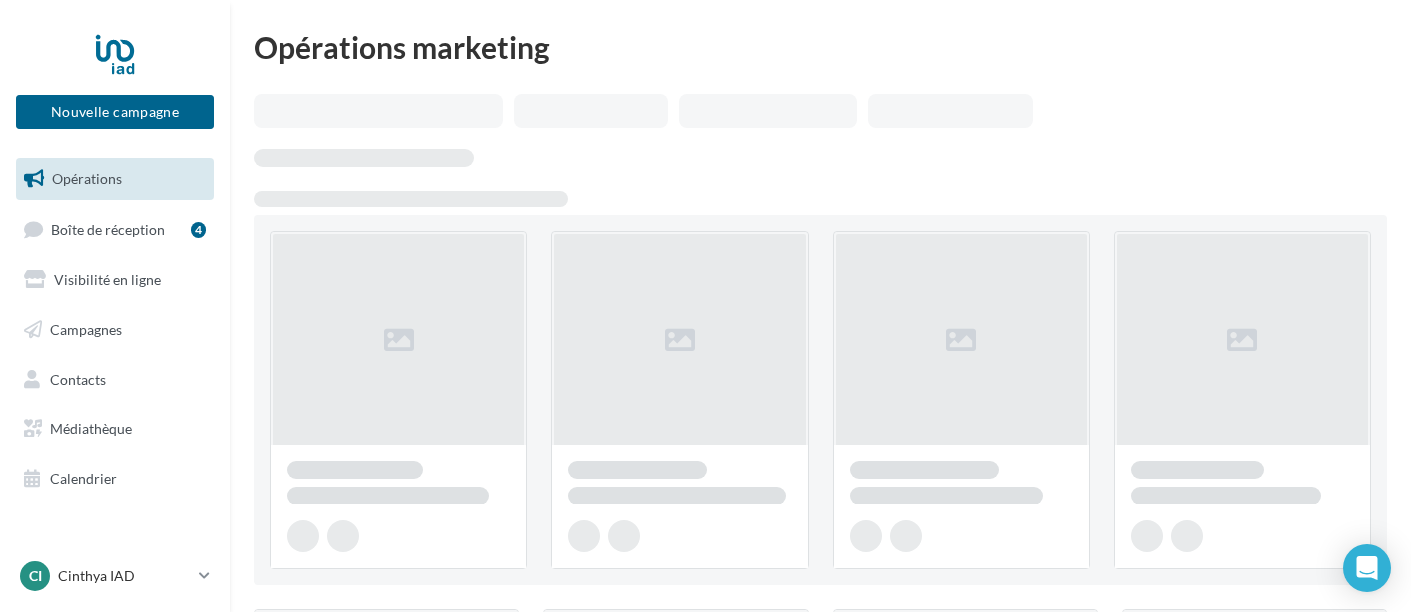 scroll, scrollTop: 0, scrollLeft: 0, axis: both 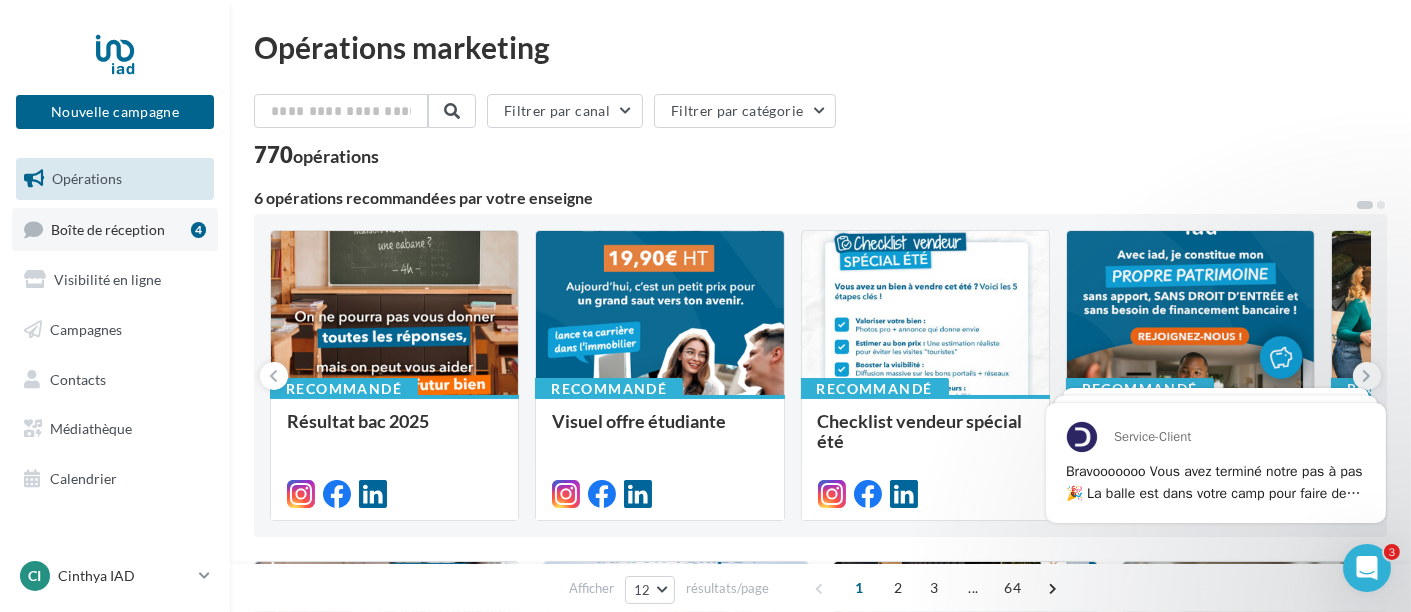 click on "Boîte de réception" at bounding box center [108, 228] 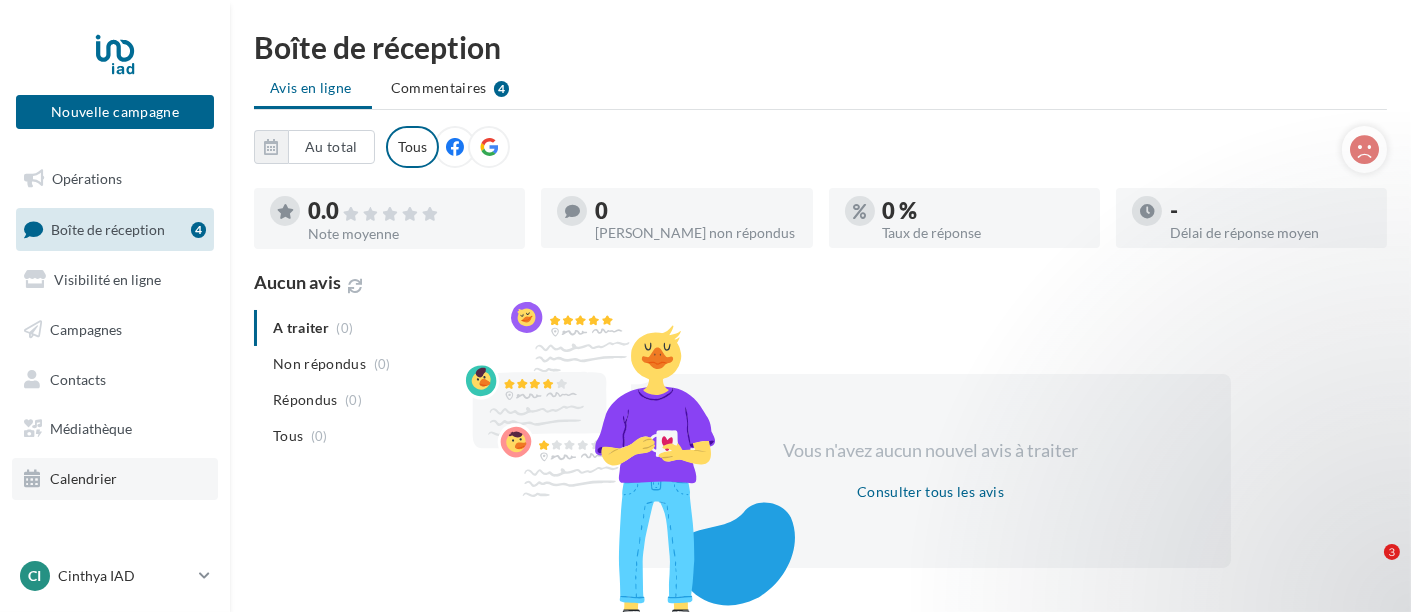 scroll, scrollTop: 73, scrollLeft: 0, axis: vertical 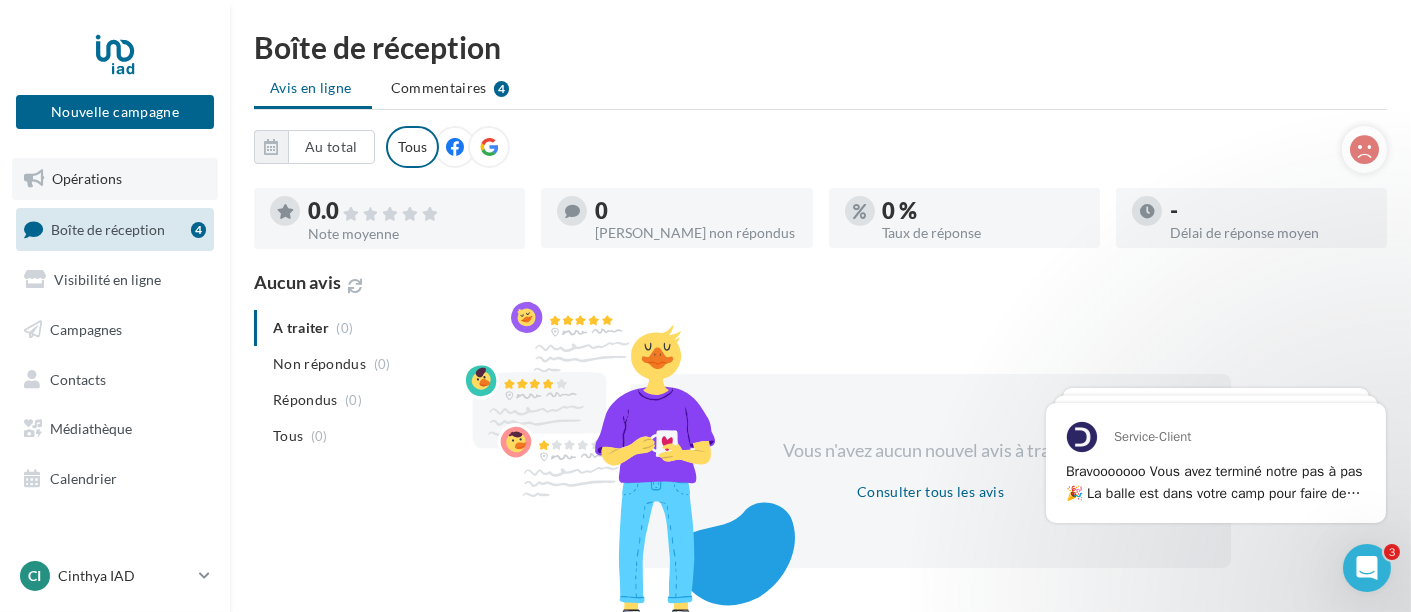 click on "Opérations" at bounding box center (87, 178) 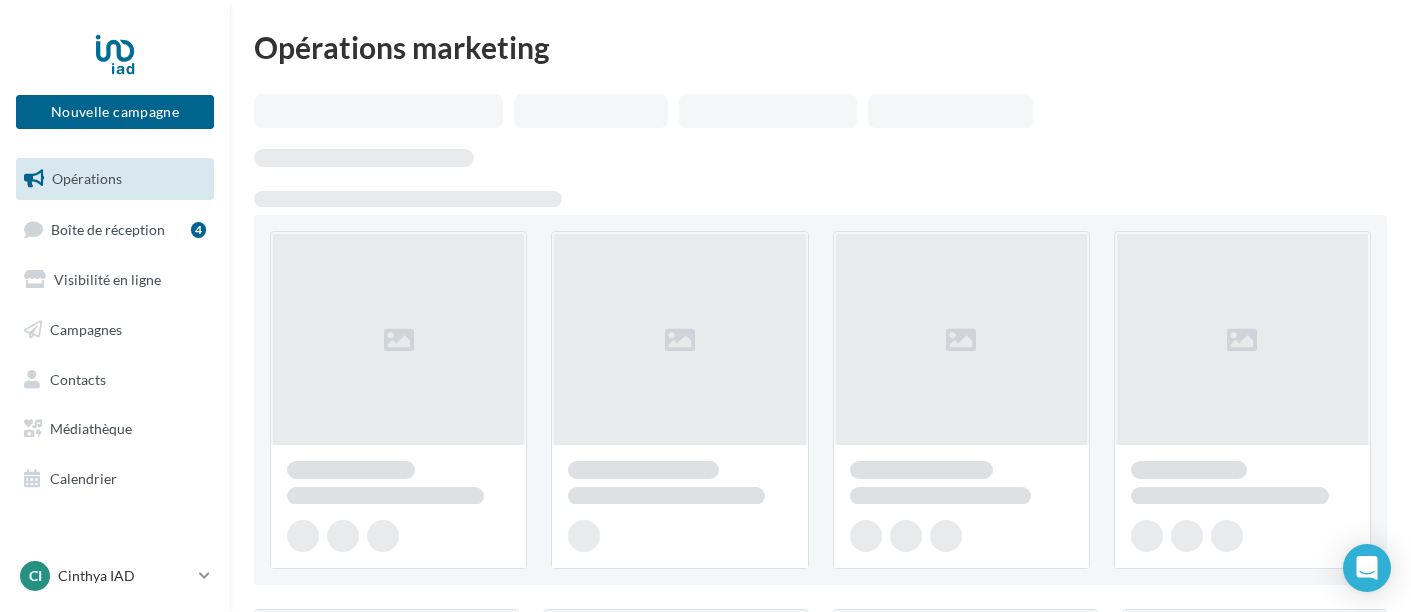 scroll, scrollTop: 0, scrollLeft: 0, axis: both 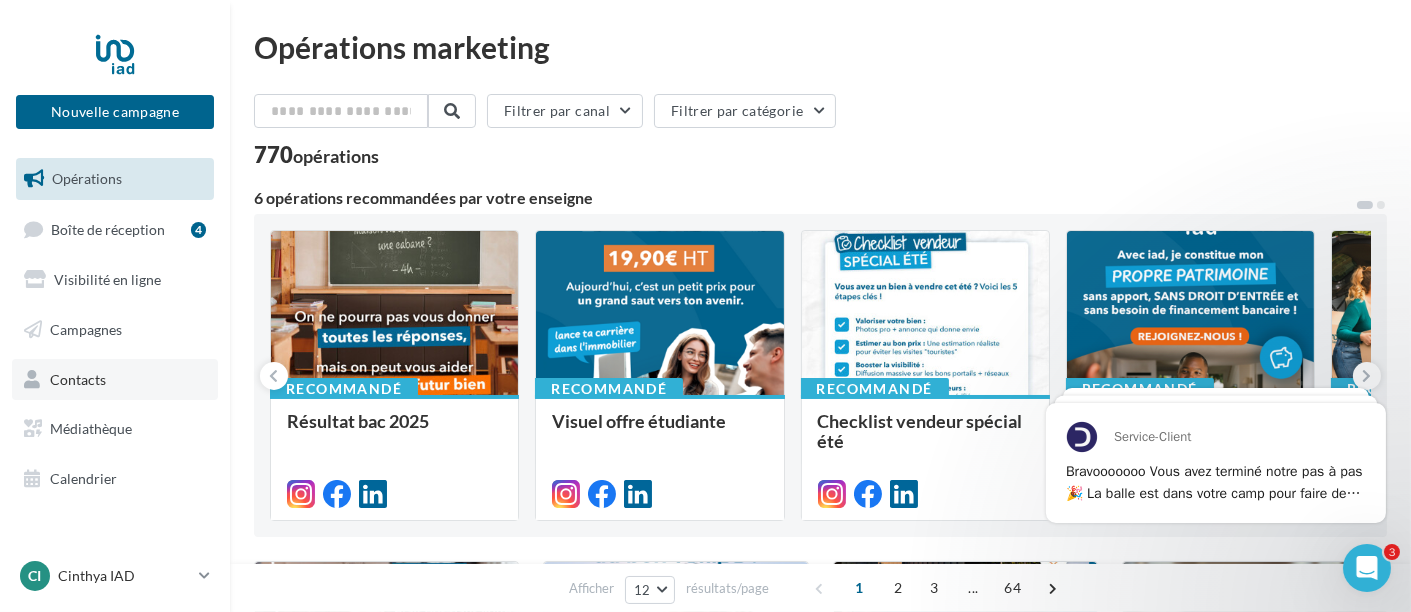click on "Contacts" at bounding box center (115, 380) 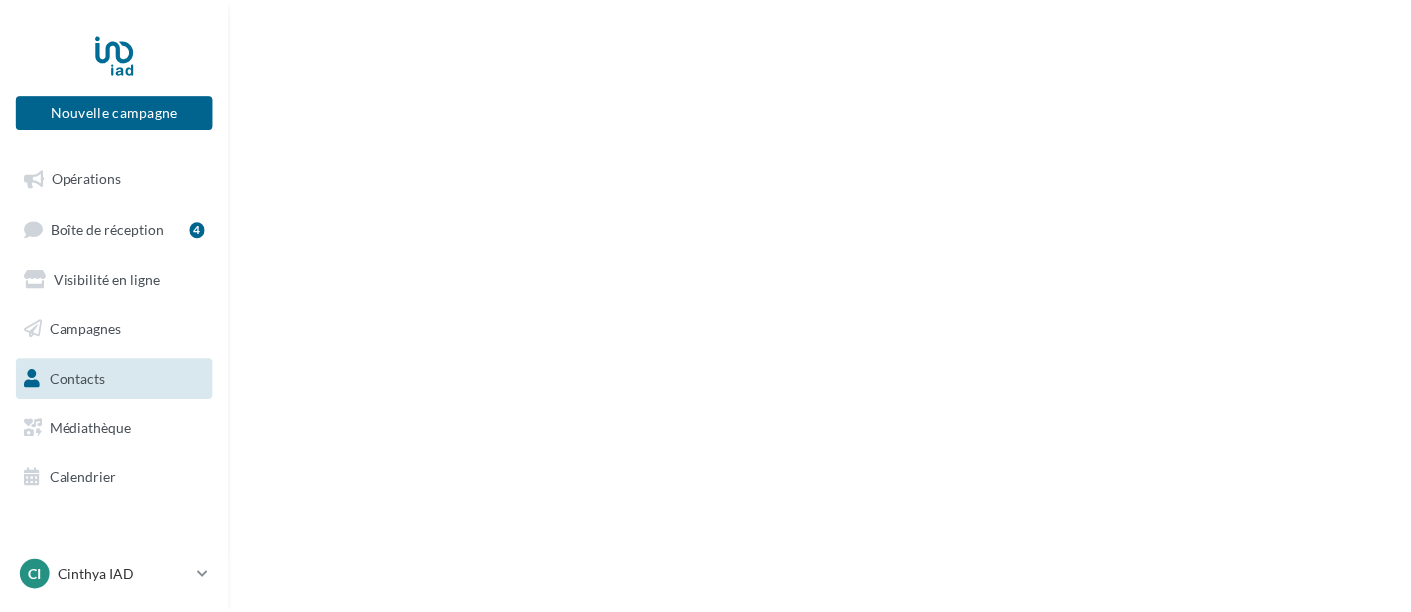 scroll, scrollTop: 0, scrollLeft: 0, axis: both 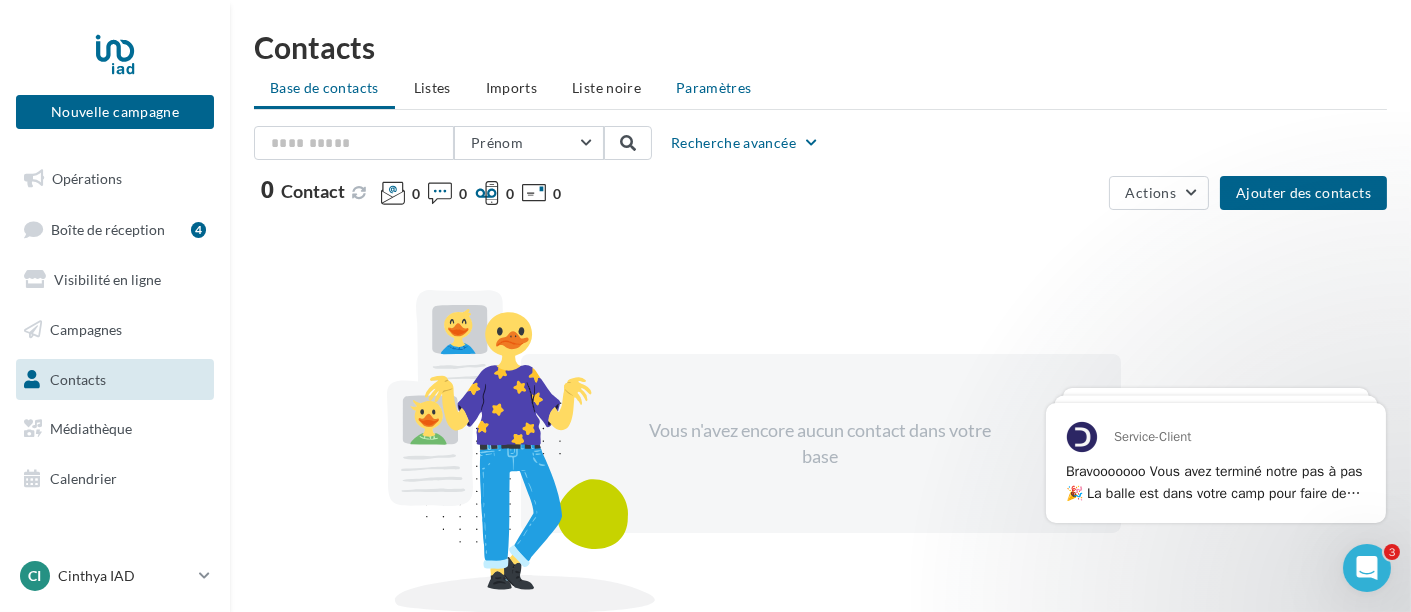 click on "Paramètres" at bounding box center [714, 87] 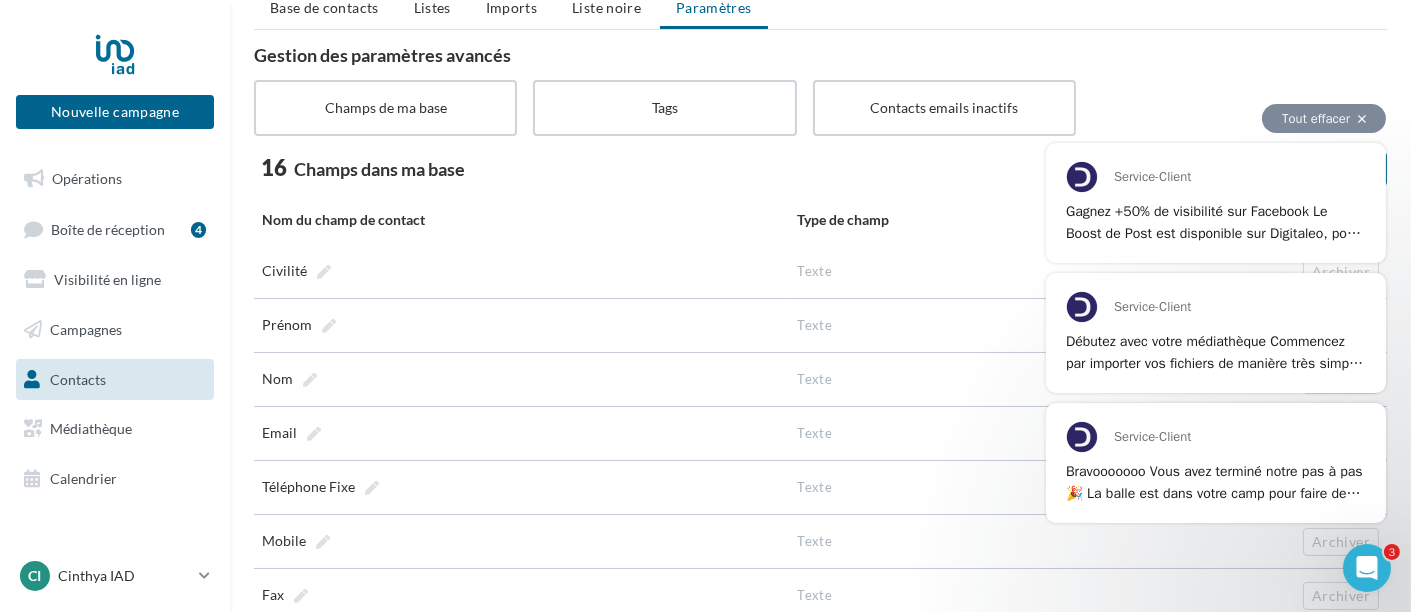 scroll, scrollTop: 111, scrollLeft: 0, axis: vertical 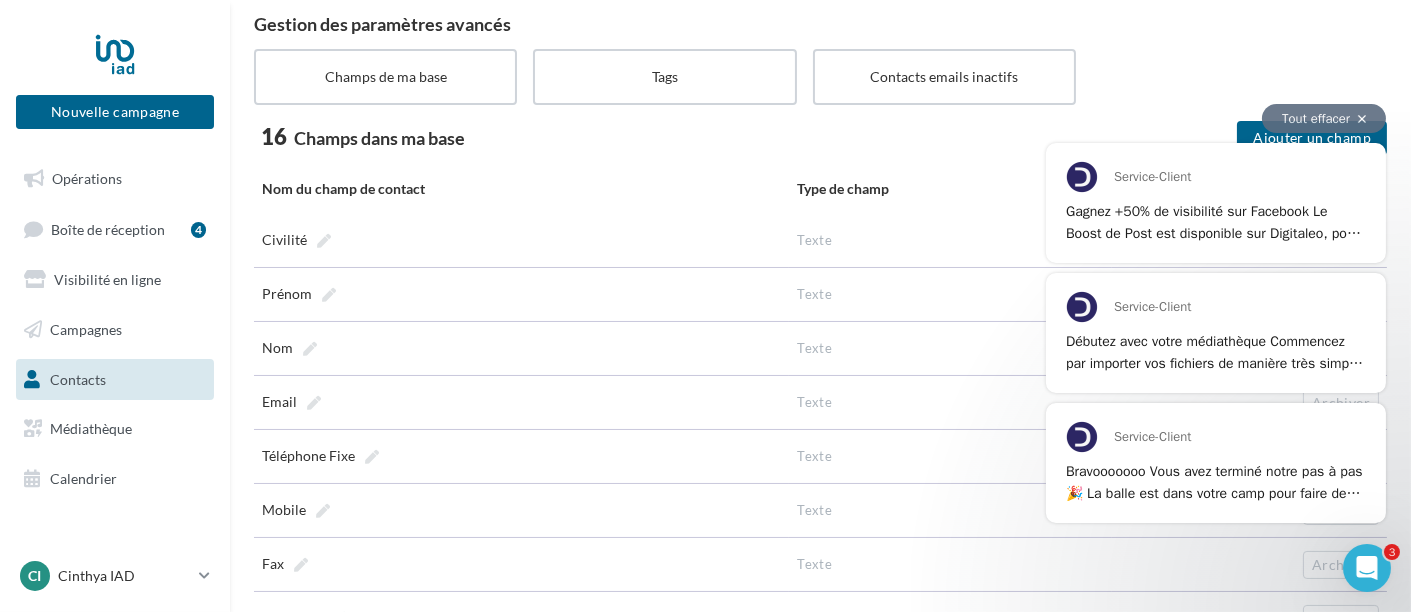 click at bounding box center [1361, 119] 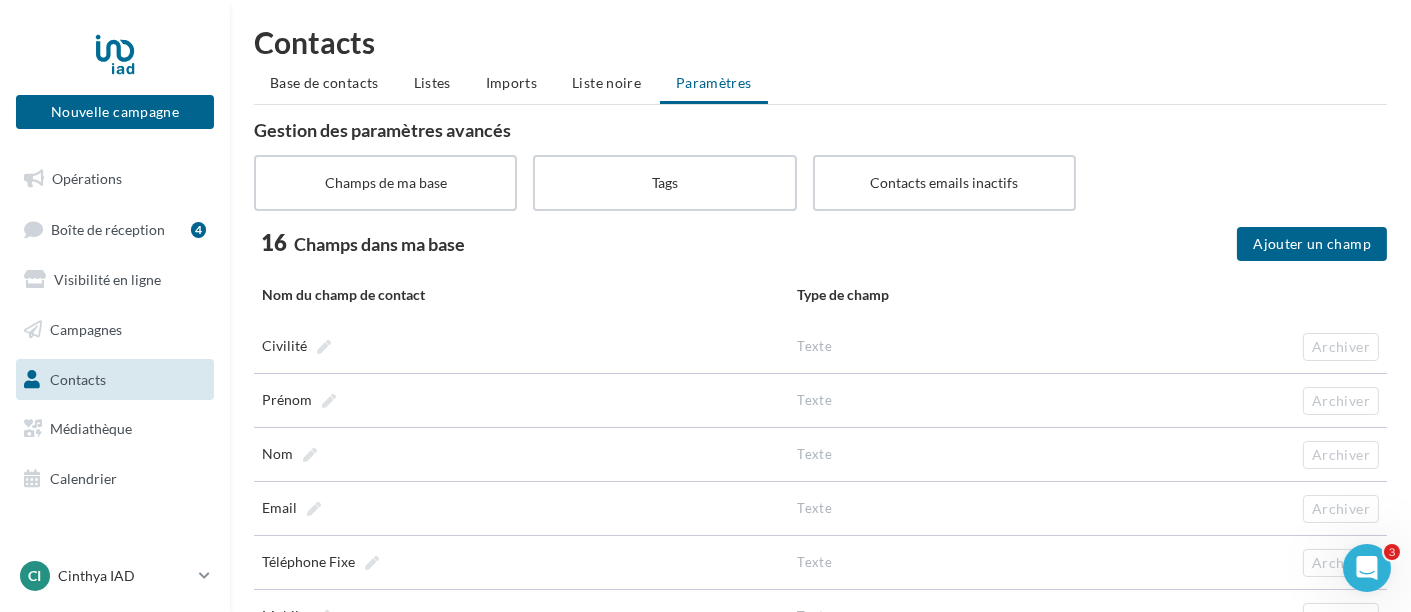 scroll, scrollTop: 0, scrollLeft: 0, axis: both 